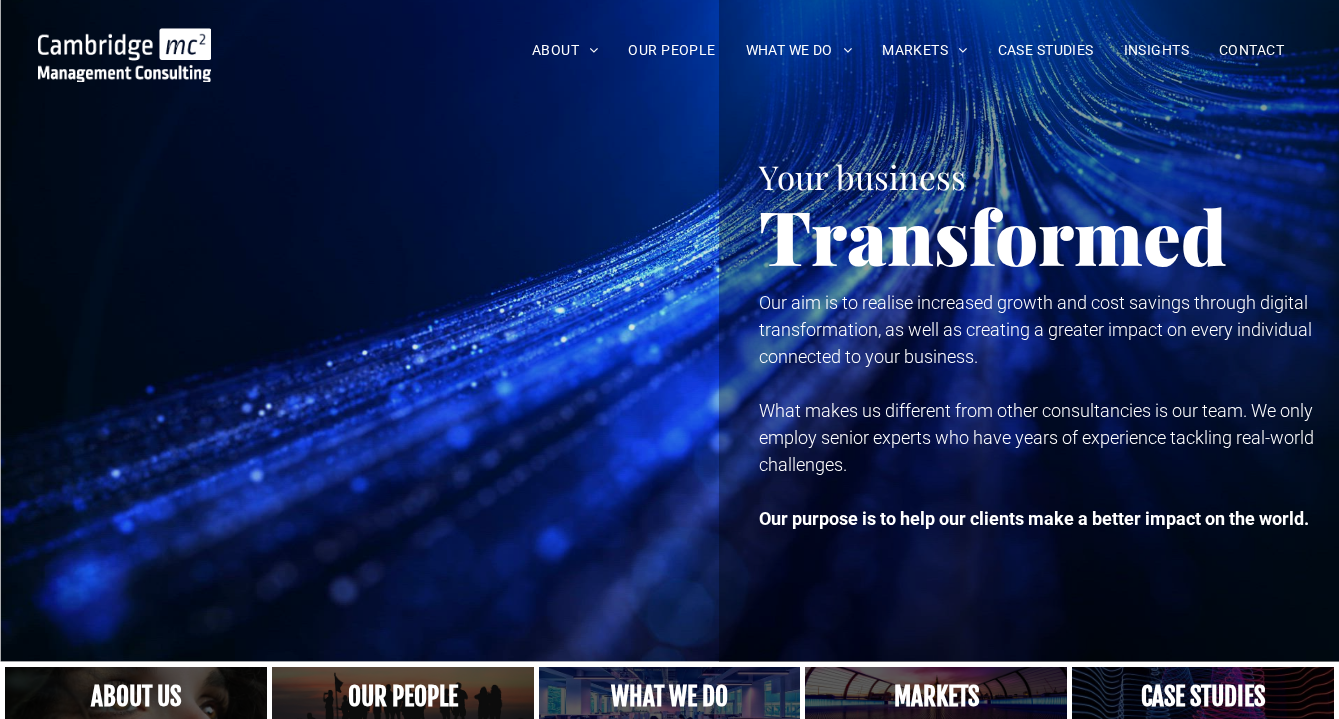 scroll, scrollTop: 0, scrollLeft: 0, axis: both 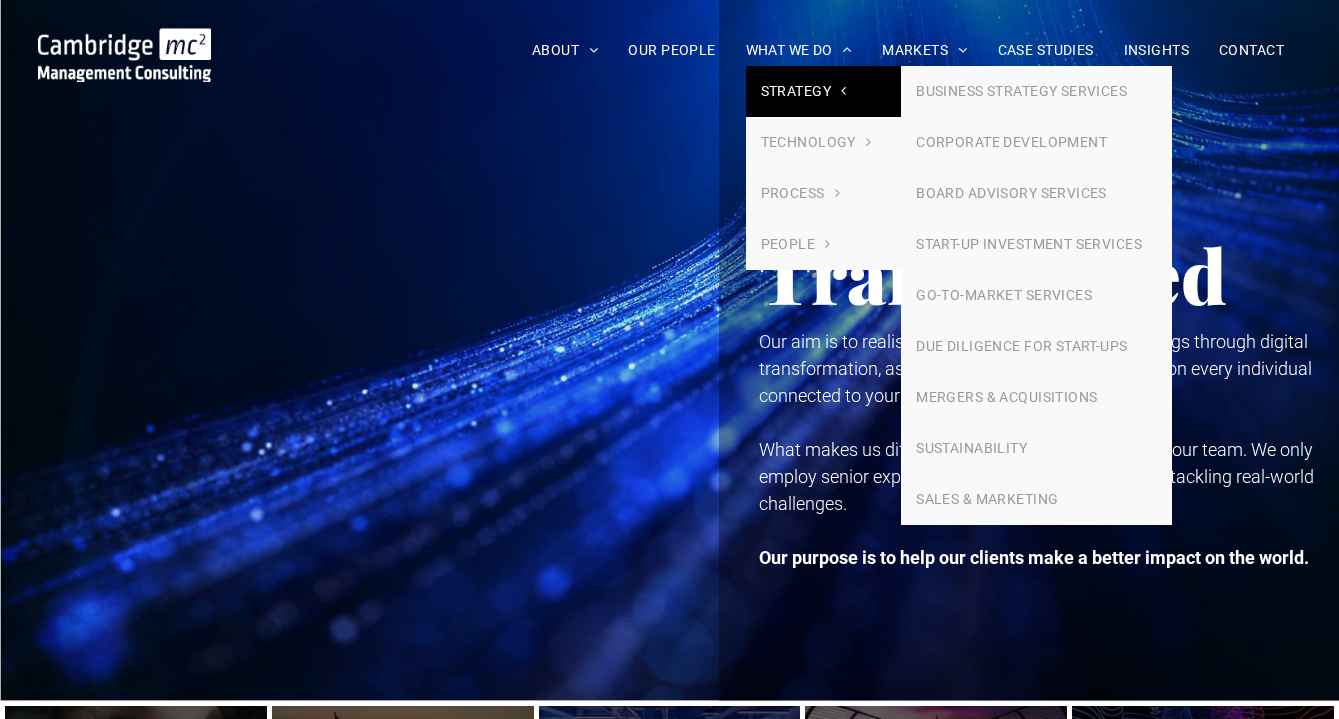 click on "STRATEGY" at bounding box center [804, 91] 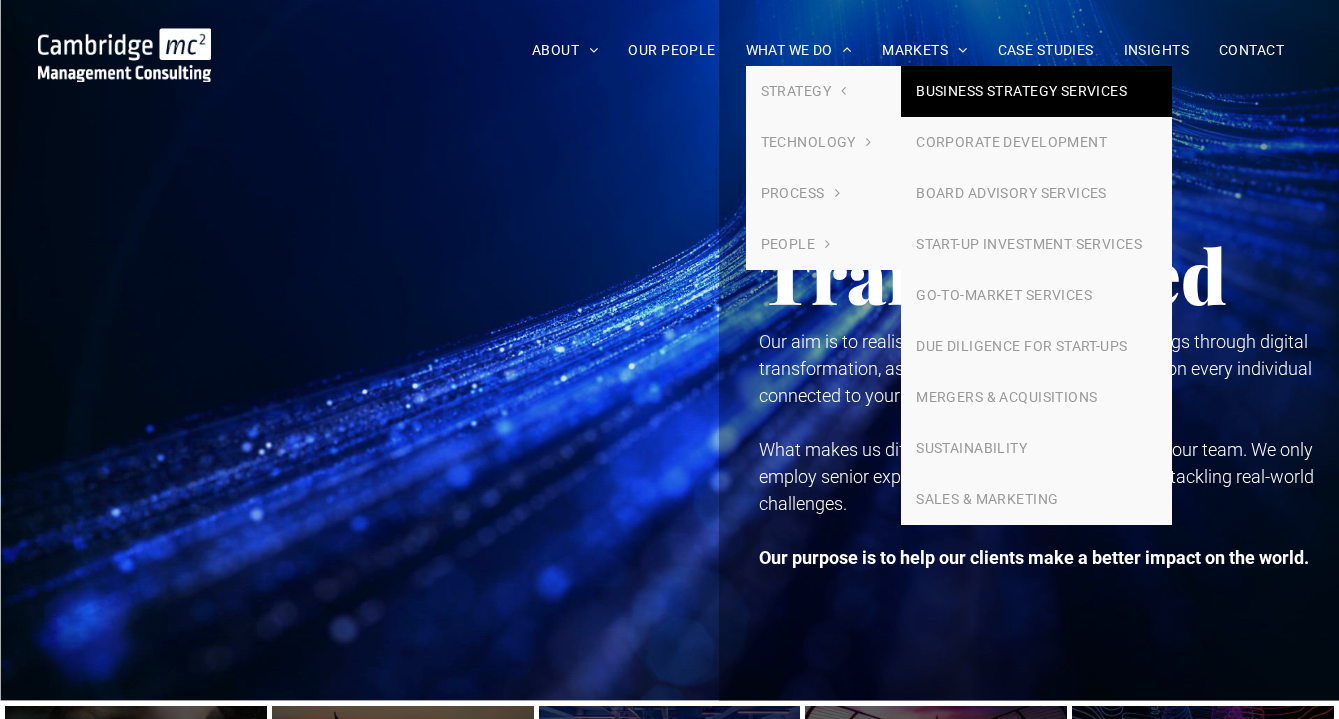 click on "BUSINESS STRATEGY SERVICES" at bounding box center (1036, 91) 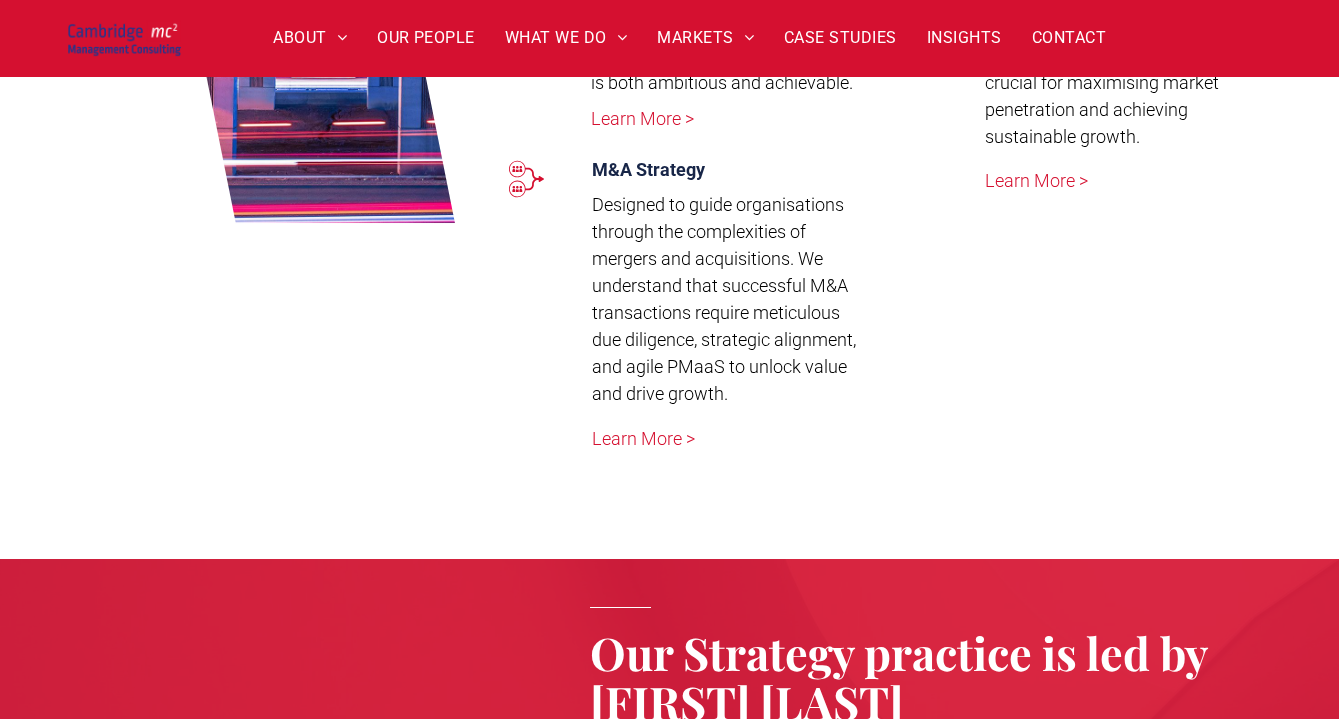 scroll, scrollTop: 2955, scrollLeft: 0, axis: vertical 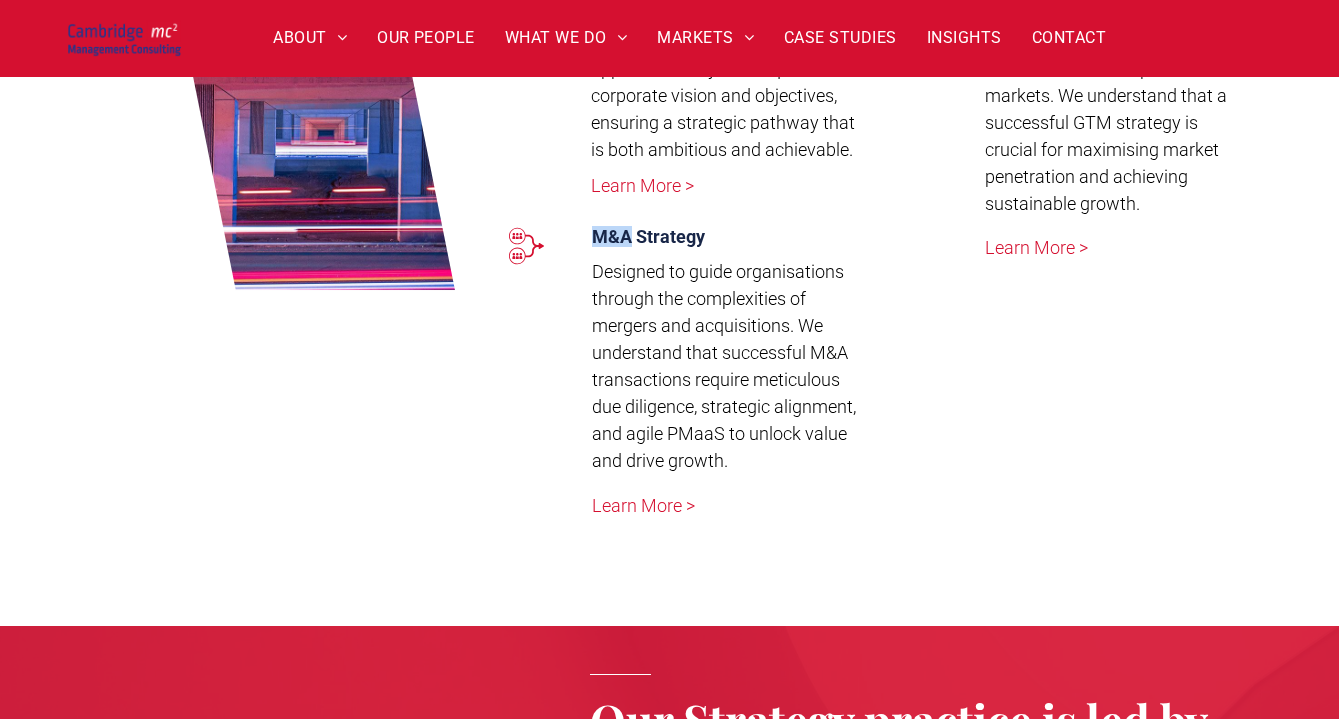 drag, startPoint x: 633, startPoint y: 263, endPoint x: 591, endPoint y: 264, distance: 42.0119 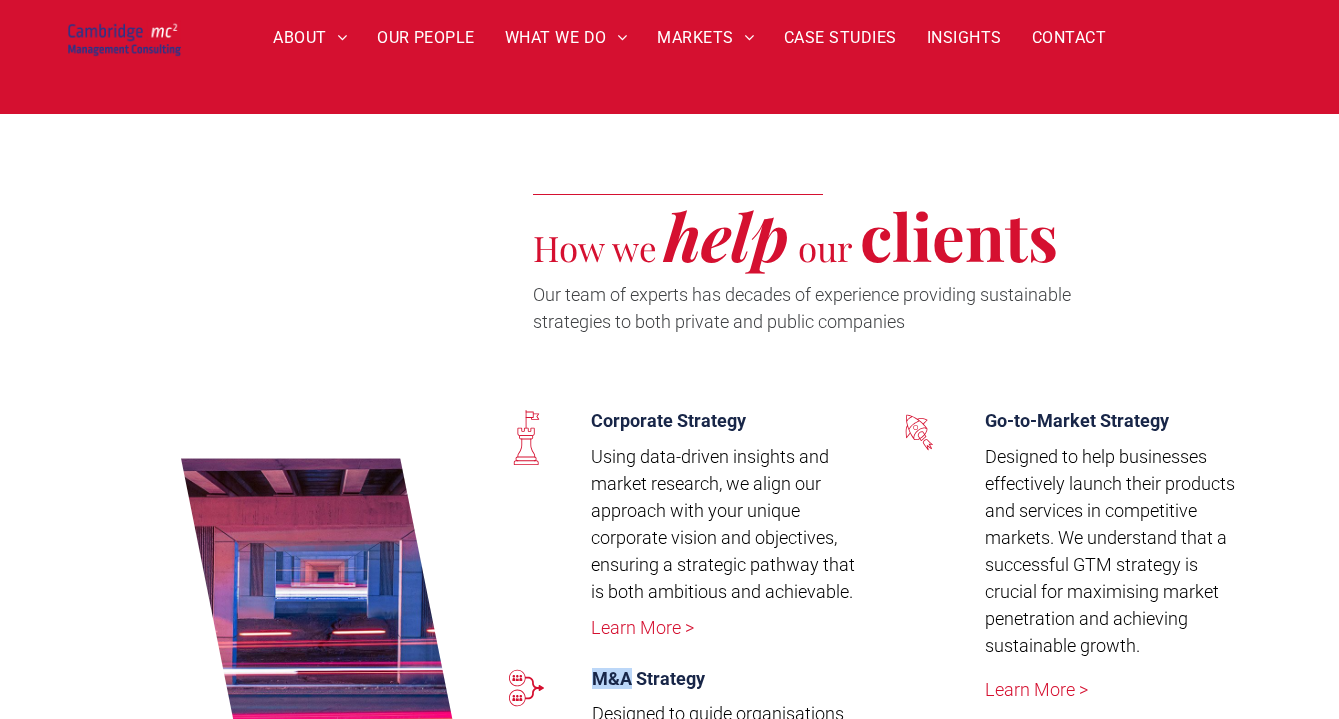 scroll, scrollTop: 2717, scrollLeft: 0, axis: vertical 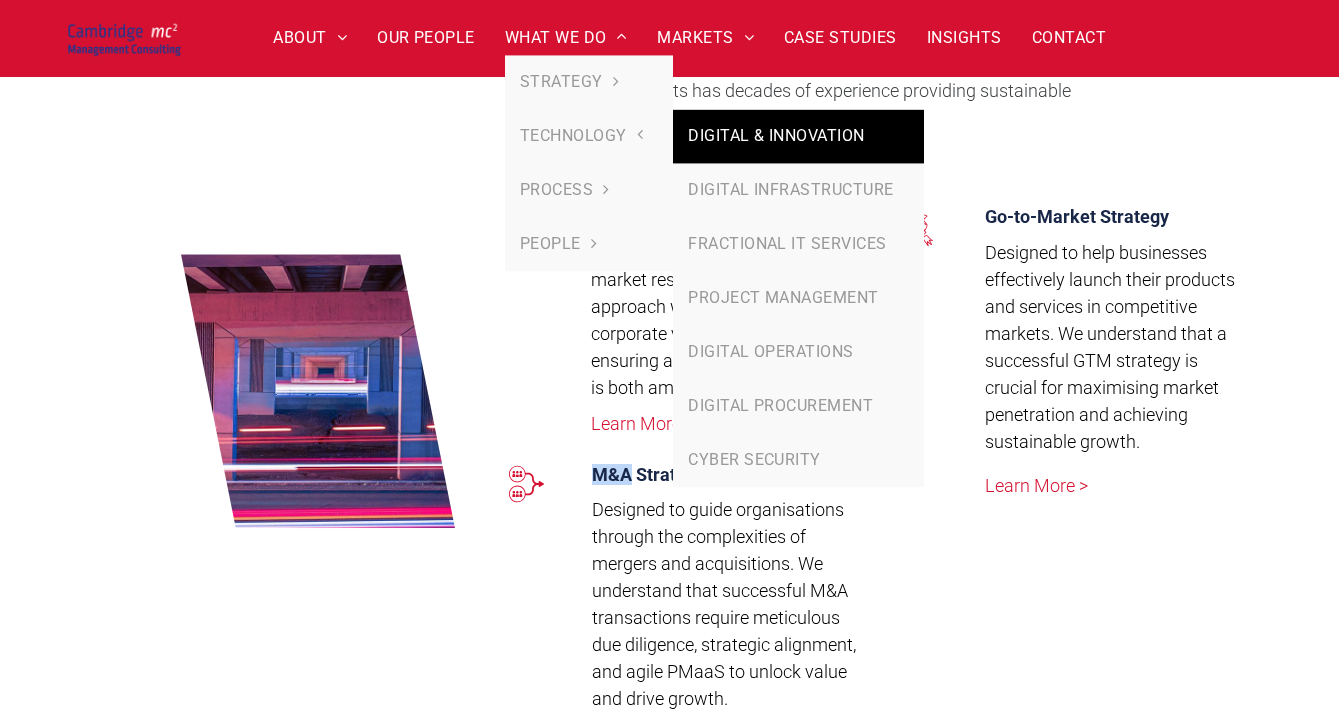 click on "DIGITAL & INNOVATION" at bounding box center (798, 137) 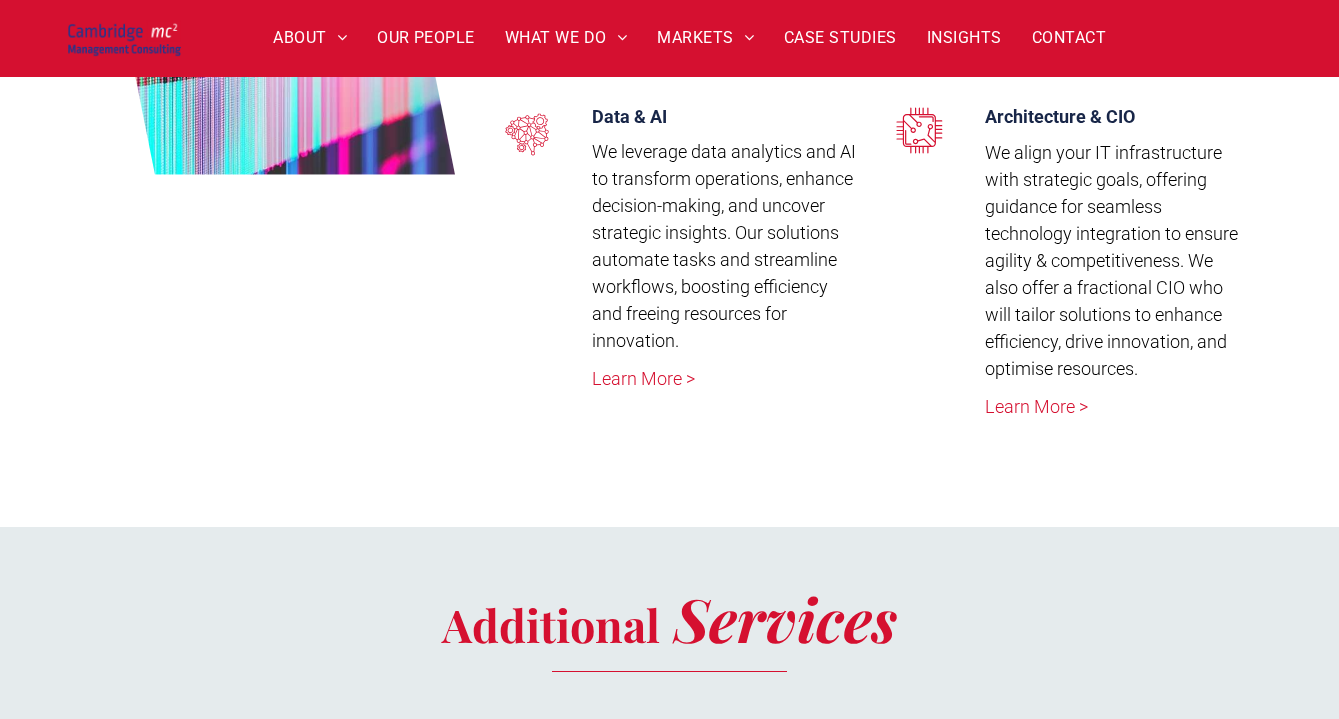 scroll, scrollTop: 4754, scrollLeft: 0, axis: vertical 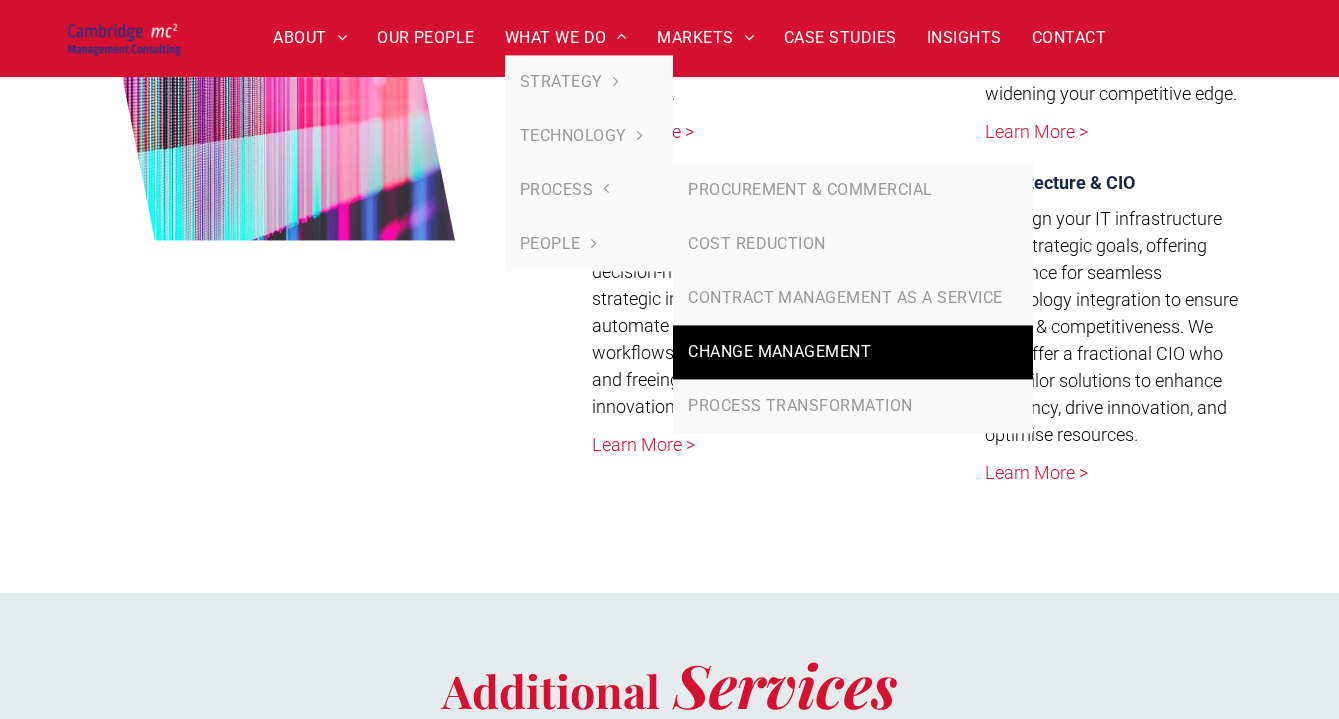 click on "CHANGE MANAGEMENT" at bounding box center [852, 353] 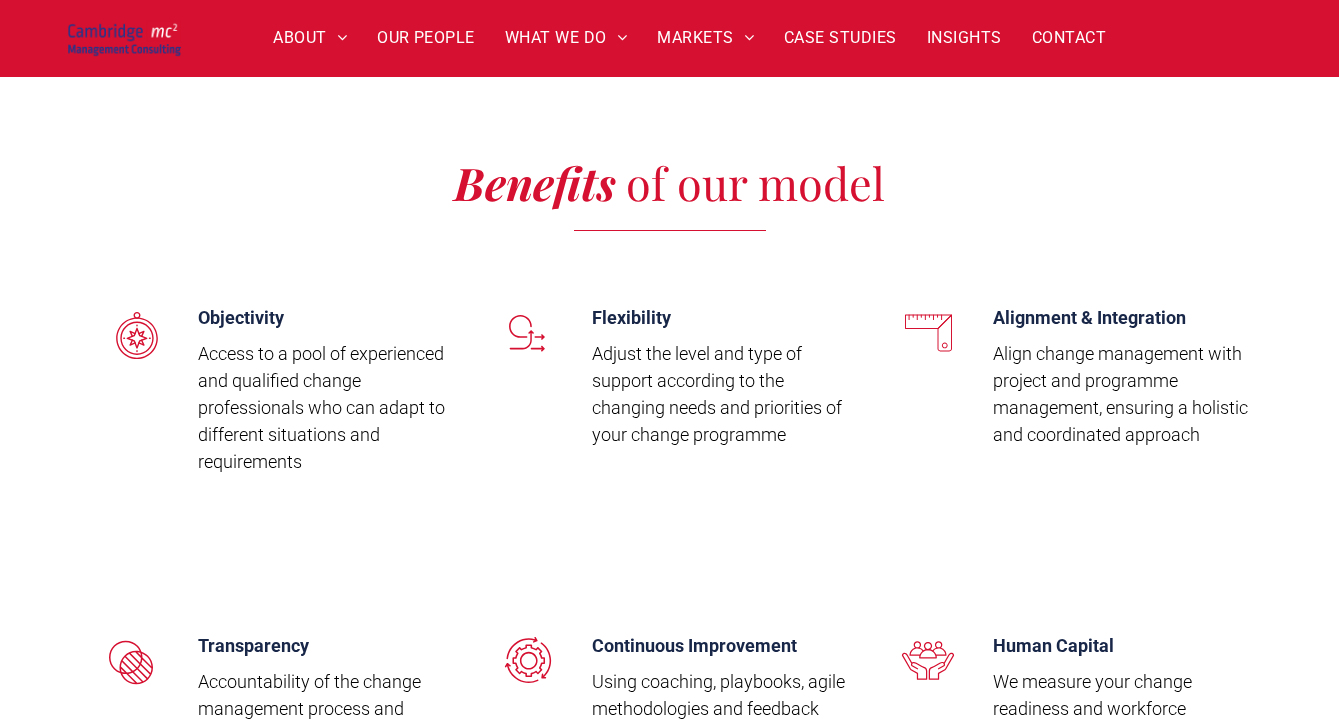 scroll, scrollTop: 3543, scrollLeft: 0, axis: vertical 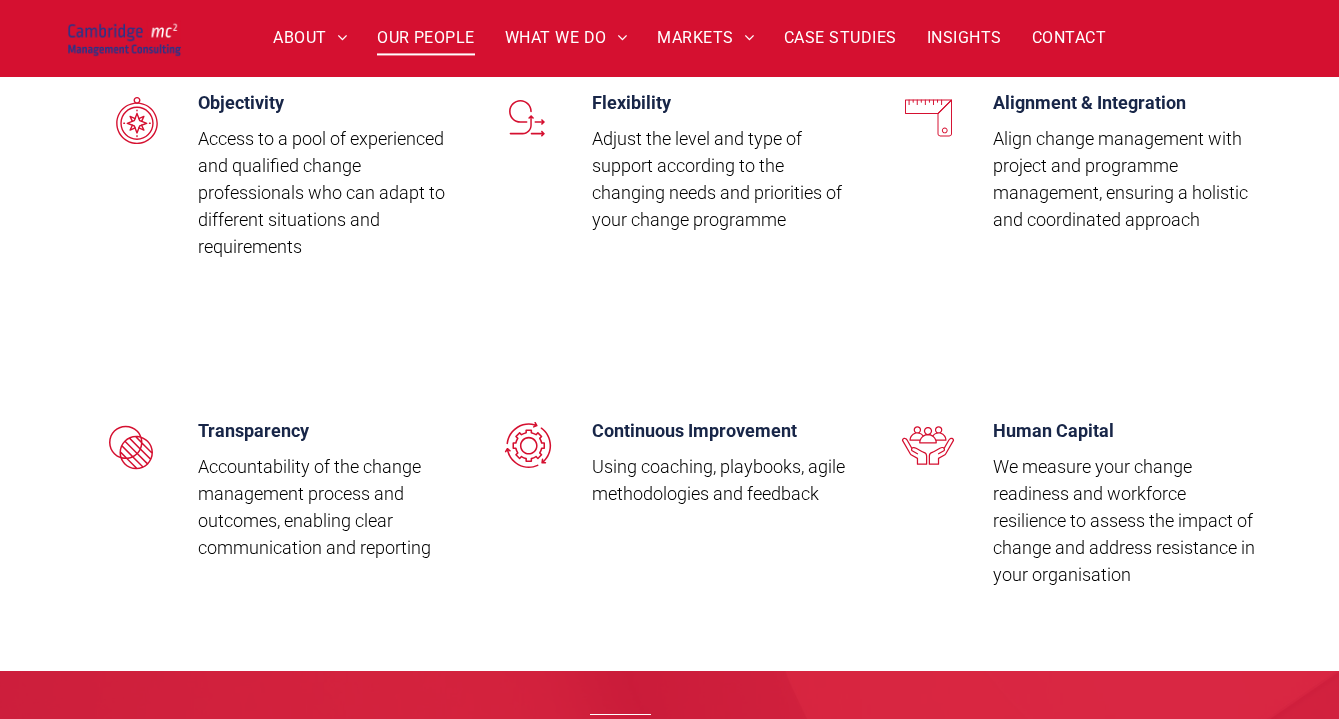 click on "OUR PEOPLE" at bounding box center [426, 38] 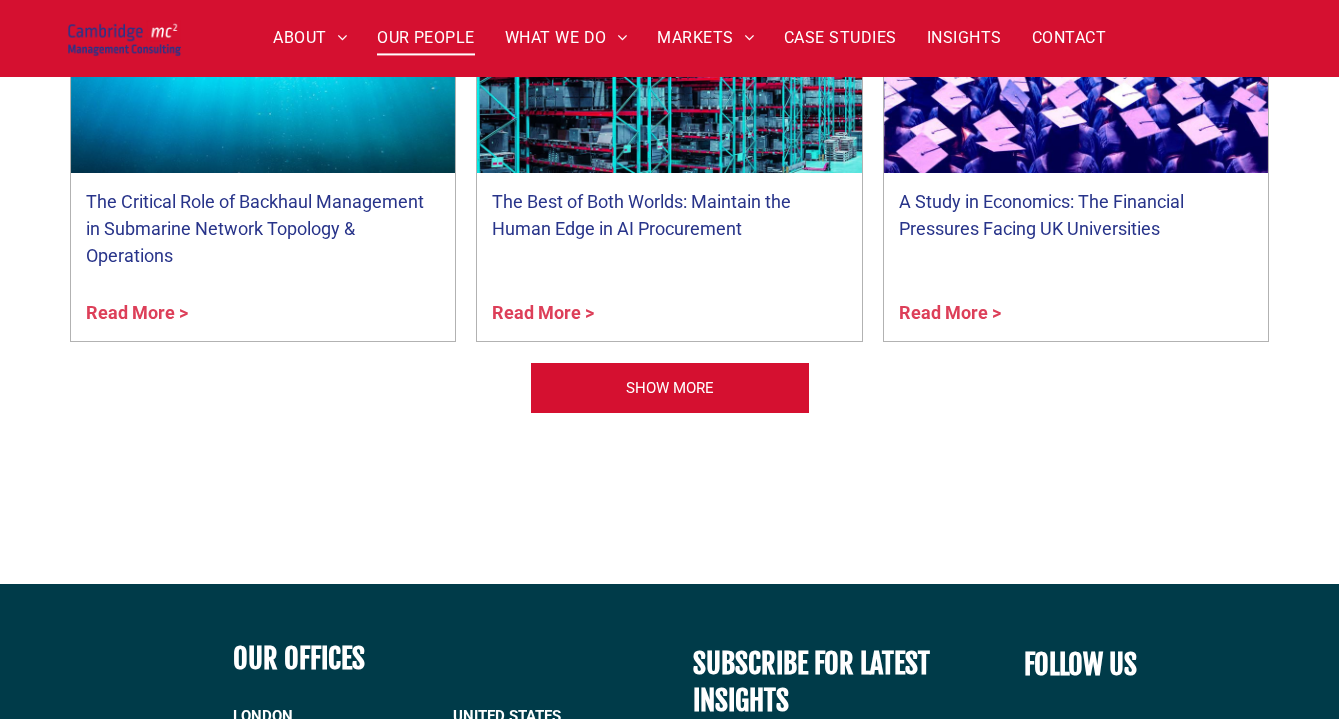 scroll, scrollTop: 8247, scrollLeft: 0, axis: vertical 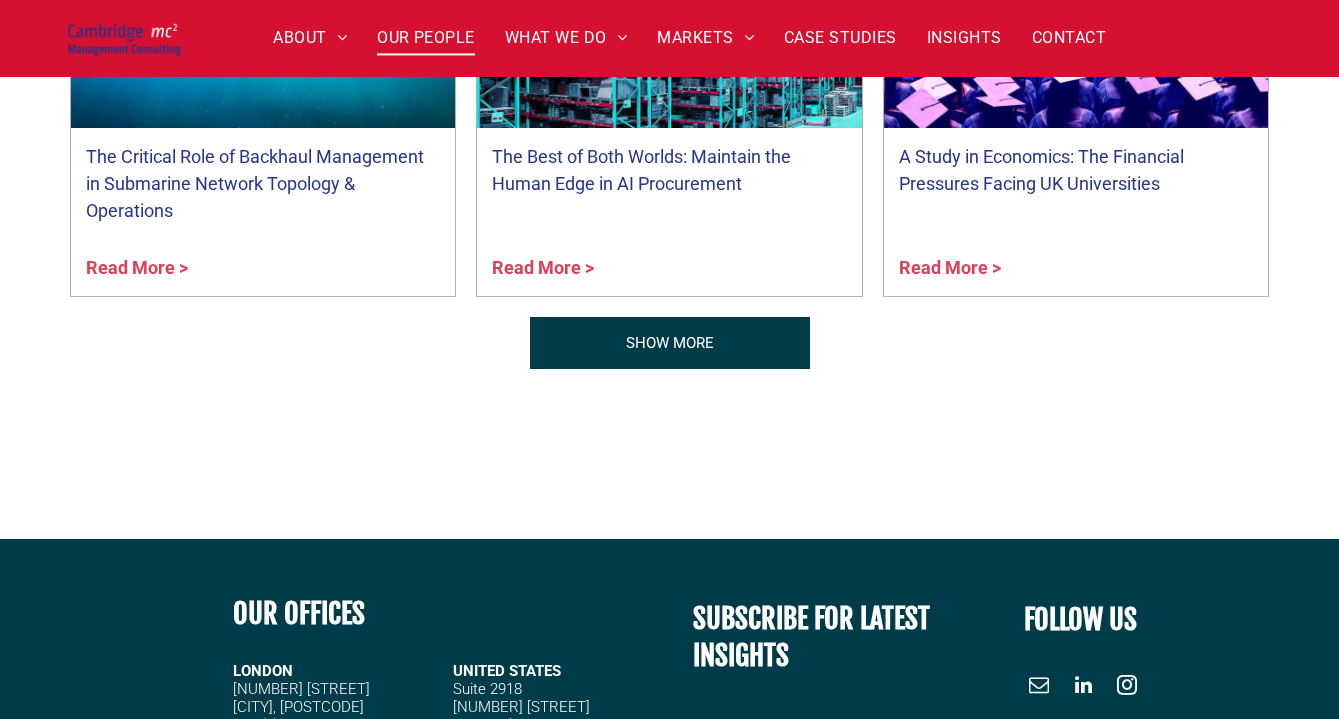 click on "SHOW MORE" at bounding box center (670, 343) 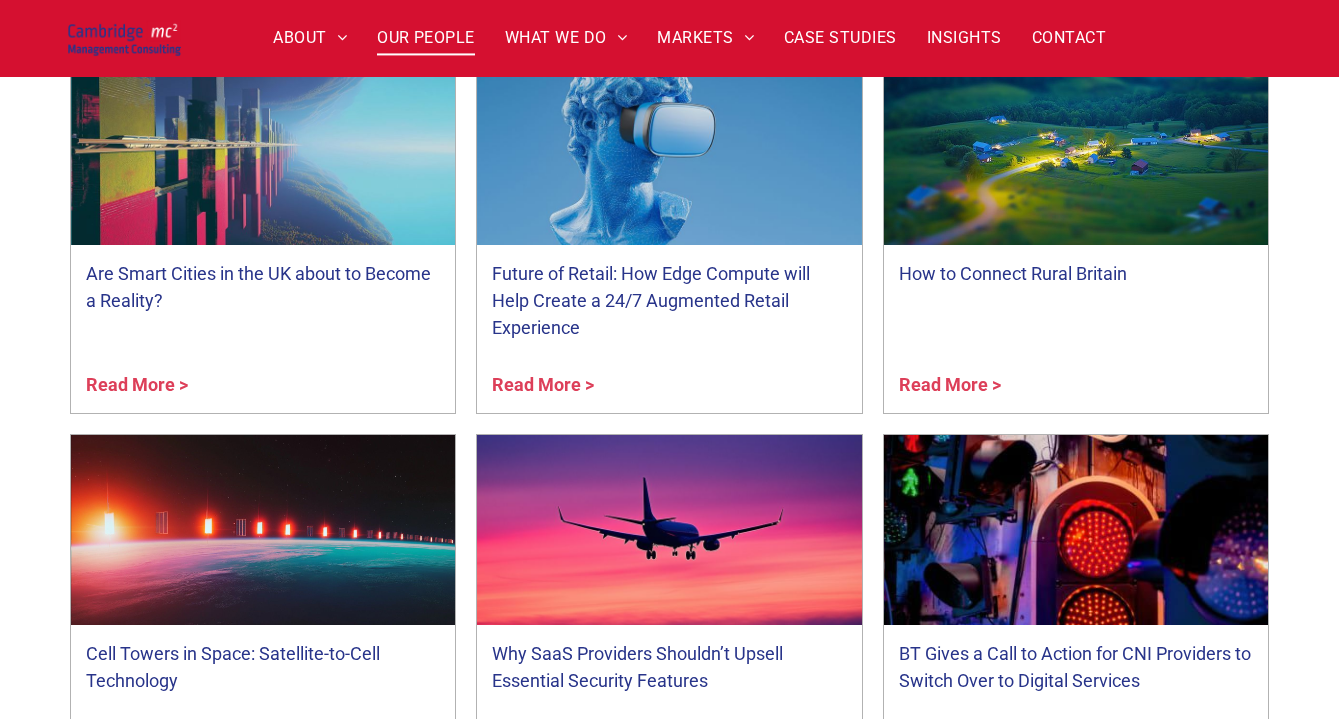 scroll, scrollTop: 8924, scrollLeft: 0, axis: vertical 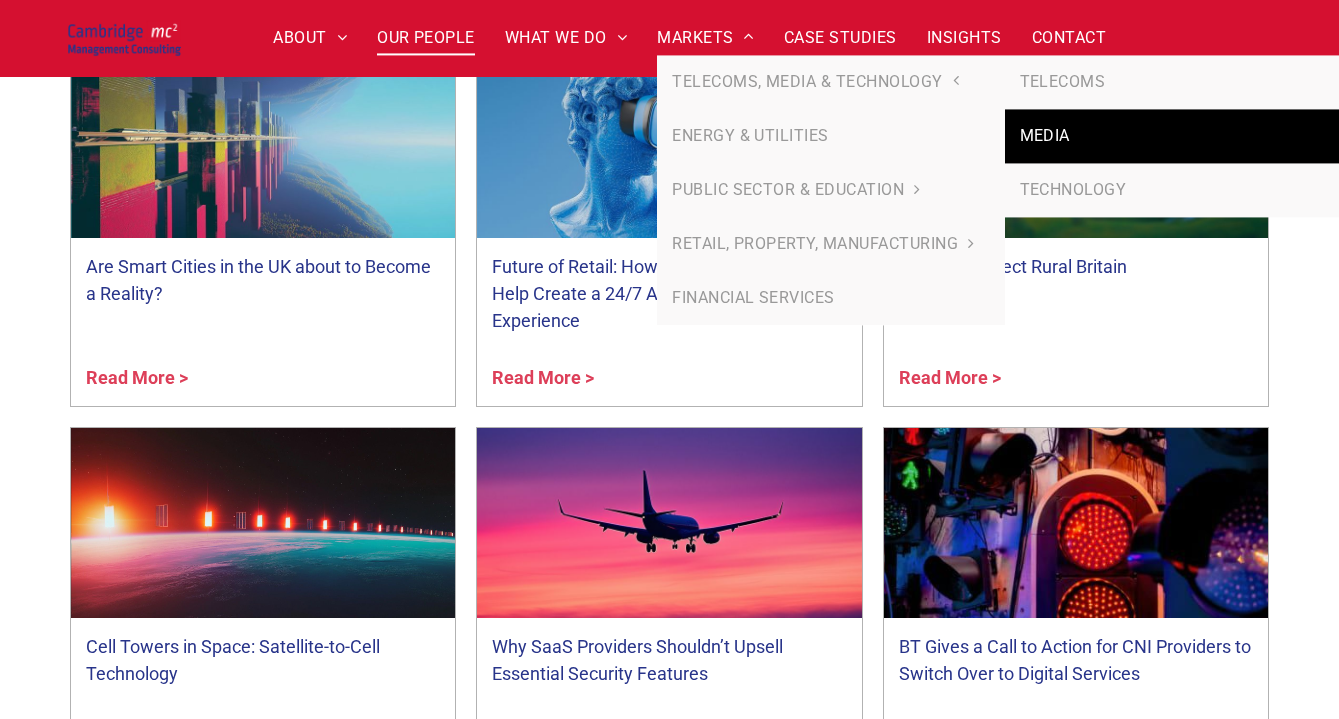 click on "MEDIA" at bounding box center (1178, 137) 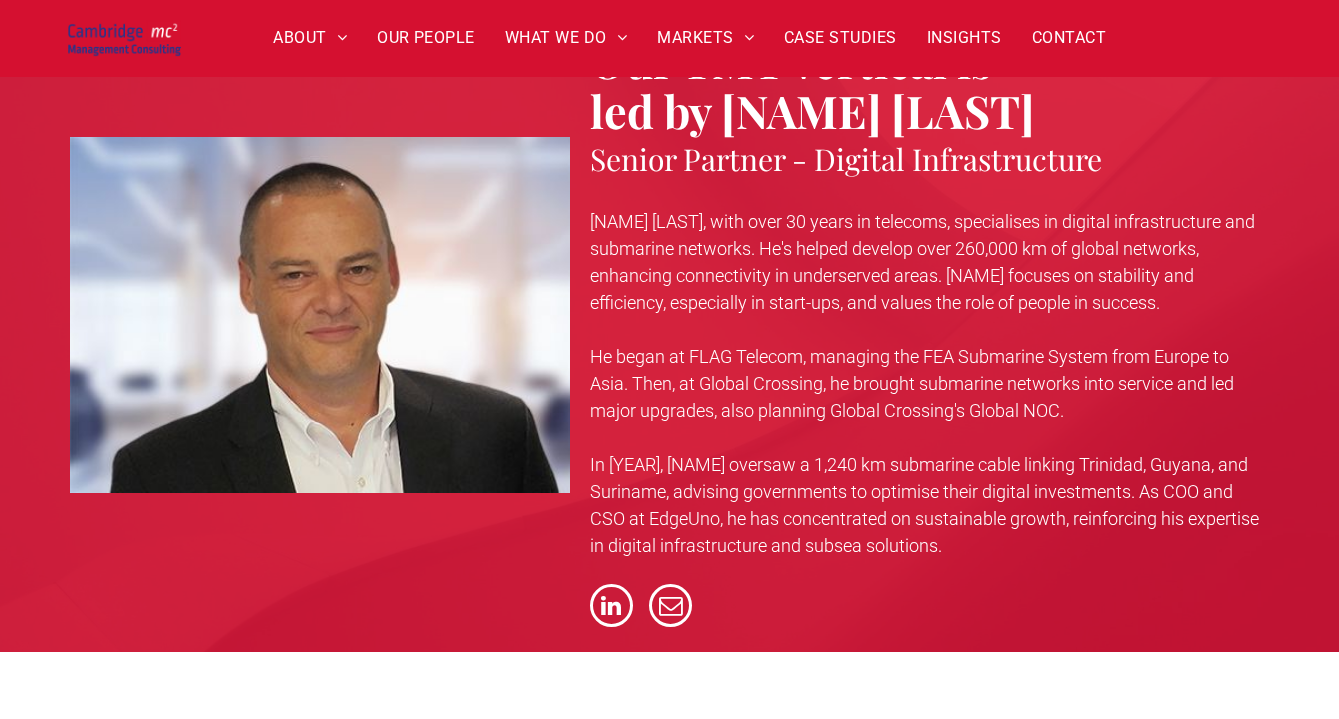 scroll, scrollTop: 4177, scrollLeft: 0, axis: vertical 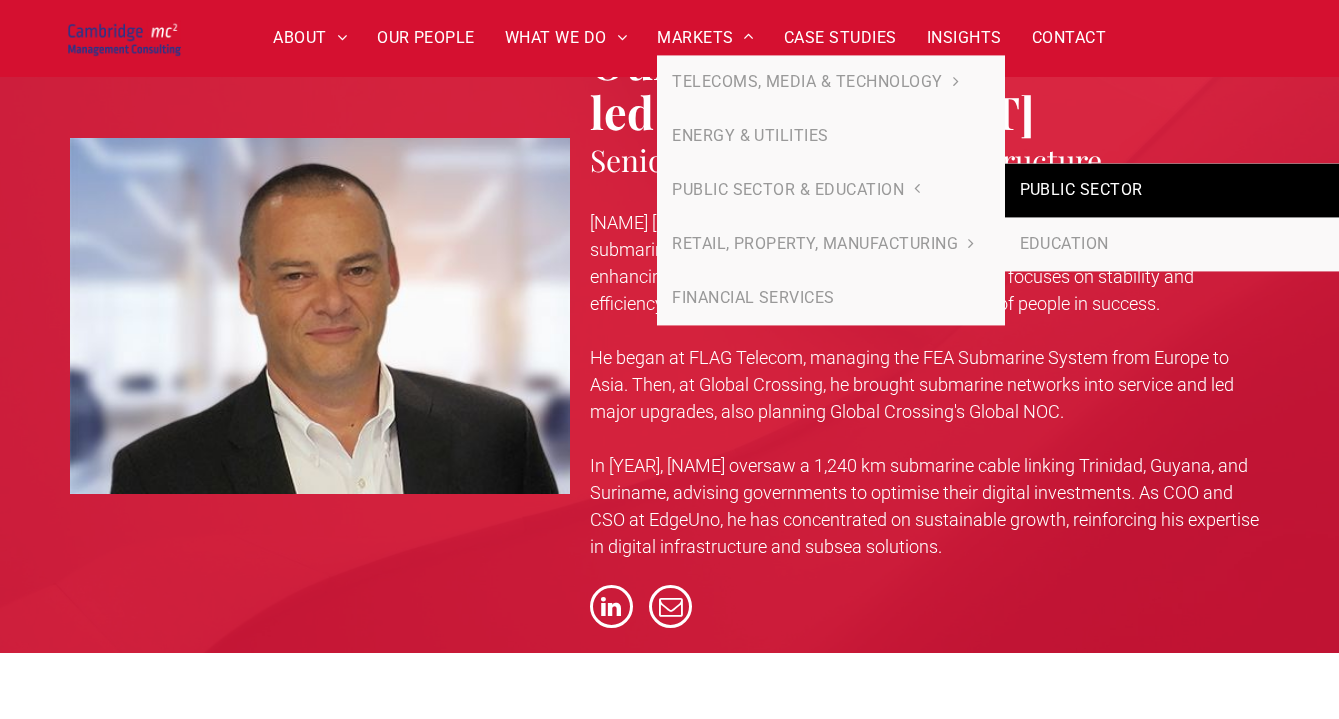 click on "PUBLIC SECTOR" at bounding box center (1178, 191) 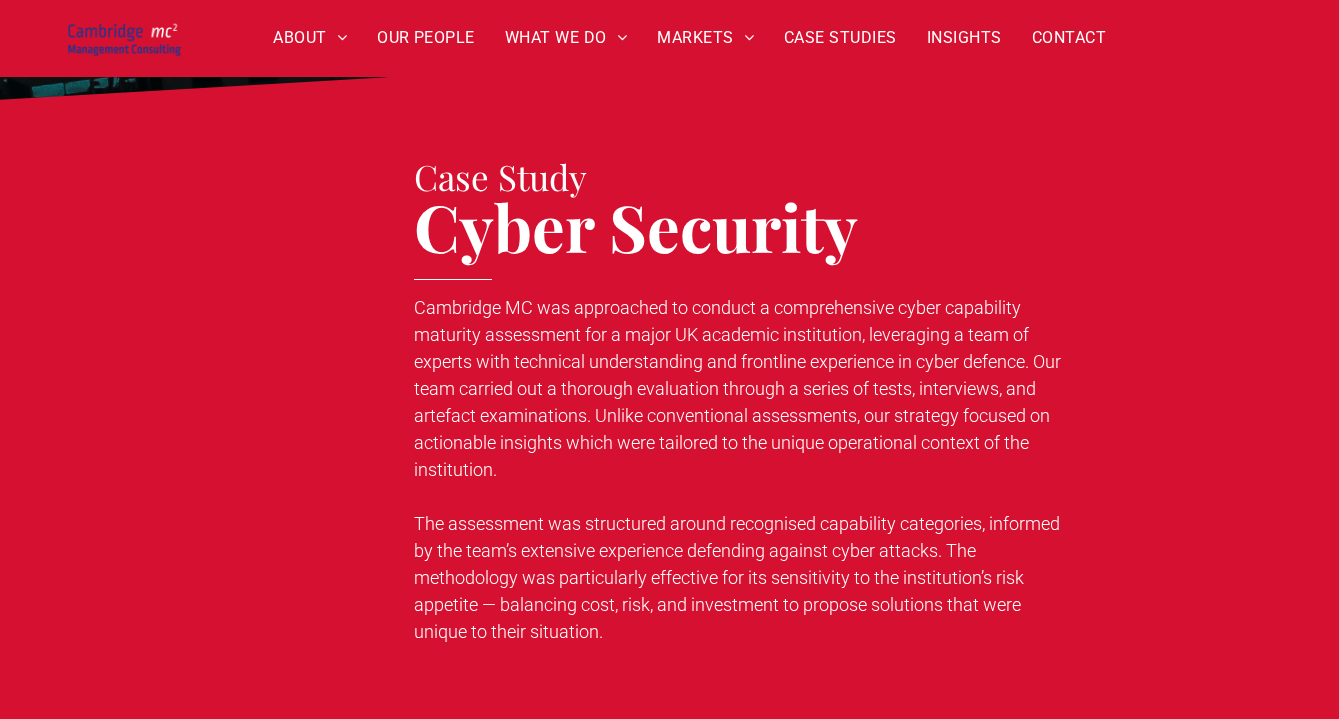 scroll, scrollTop: 2482, scrollLeft: 0, axis: vertical 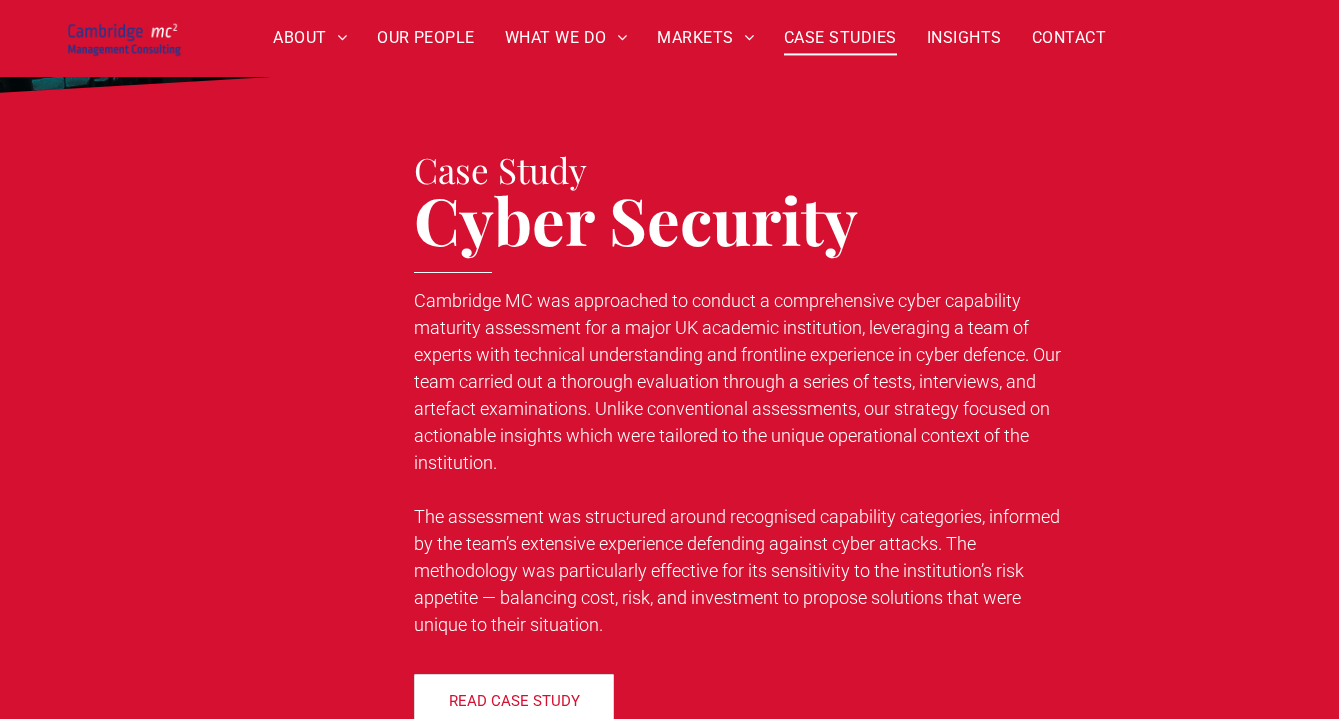 click on "CASE STUDIES" at bounding box center [840, 38] 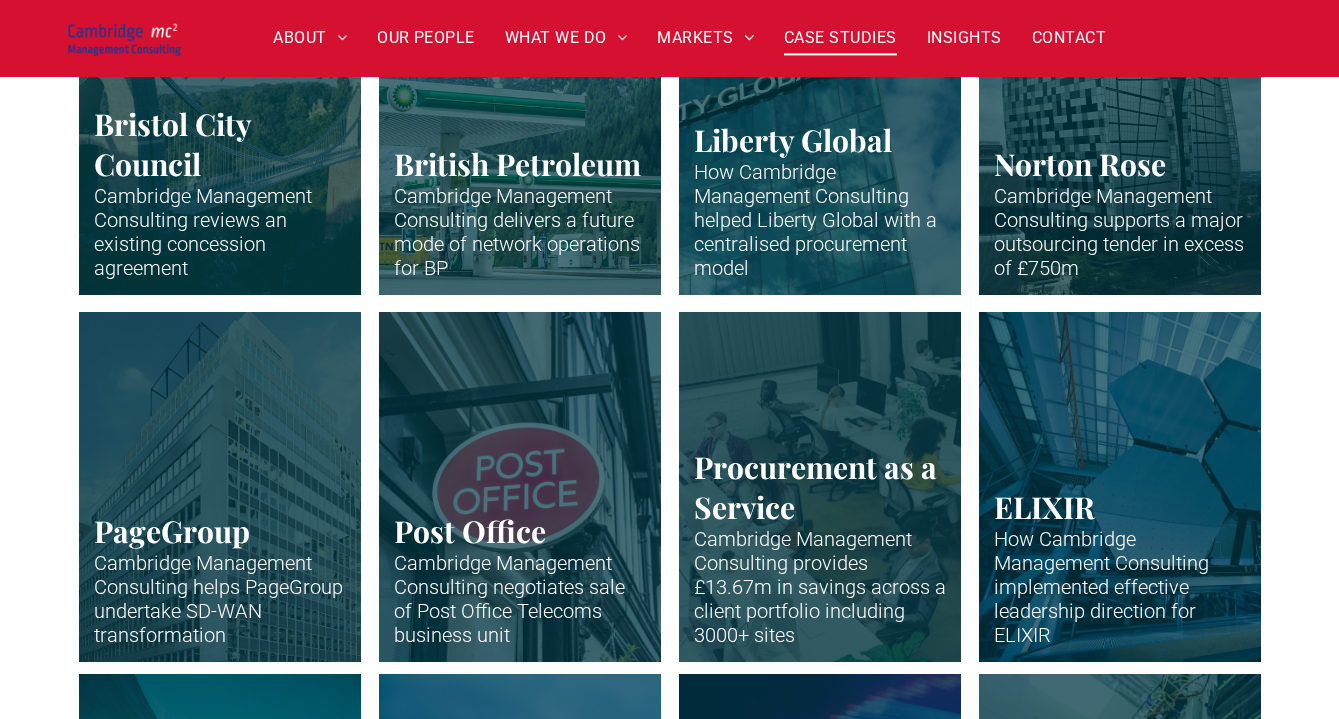 scroll, scrollTop: 278, scrollLeft: 0, axis: vertical 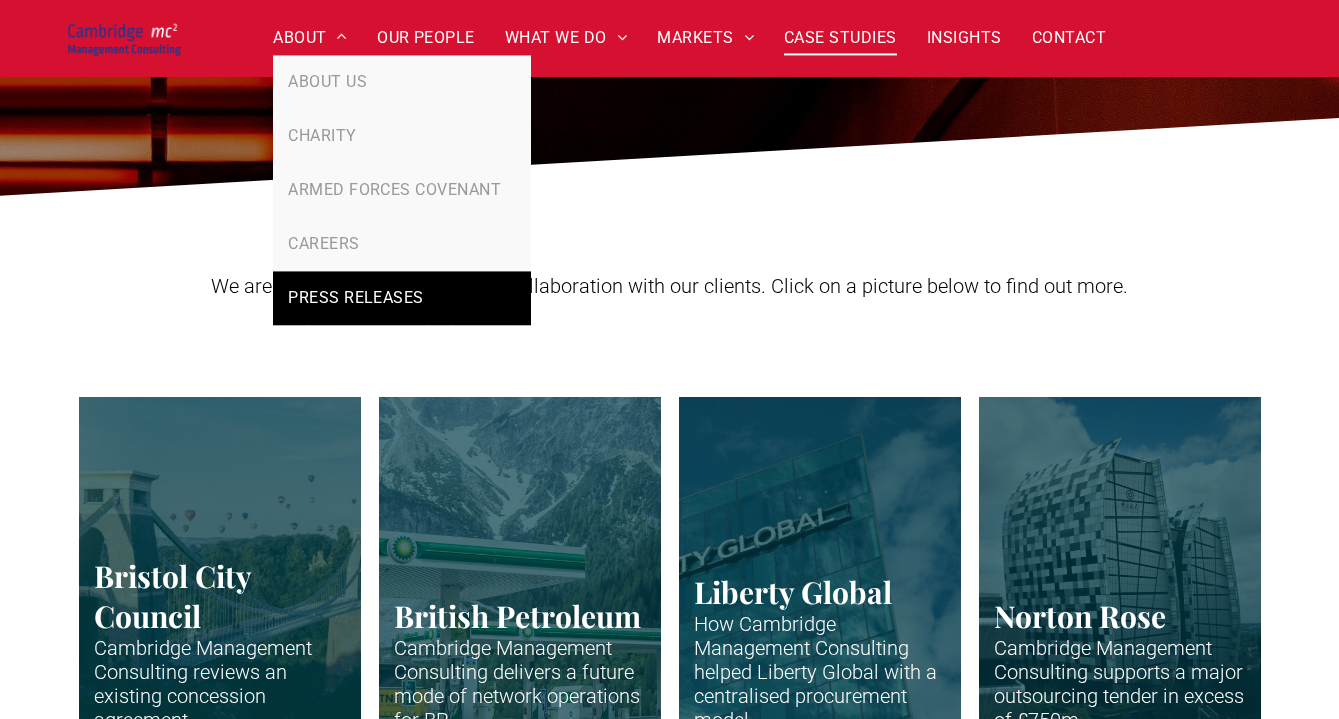 click on "PRESS RELEASES" at bounding box center [402, 299] 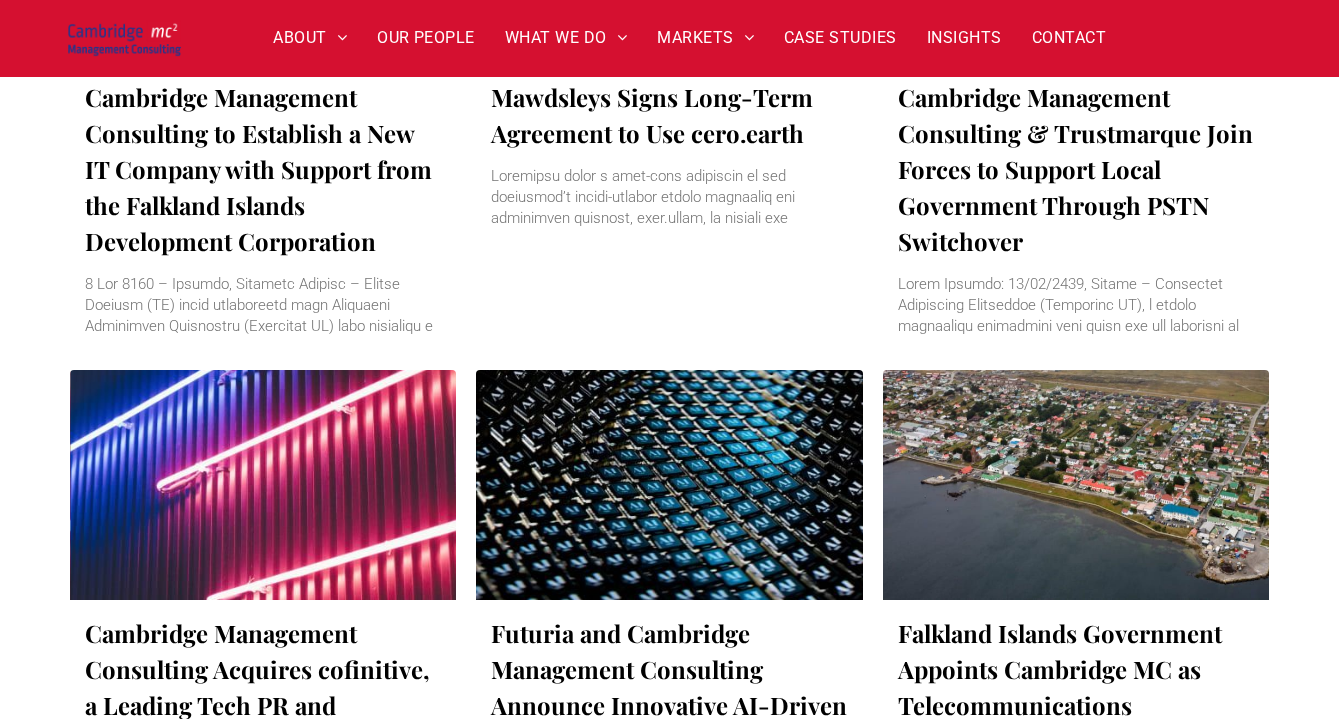 scroll, scrollTop: 1524, scrollLeft: 0, axis: vertical 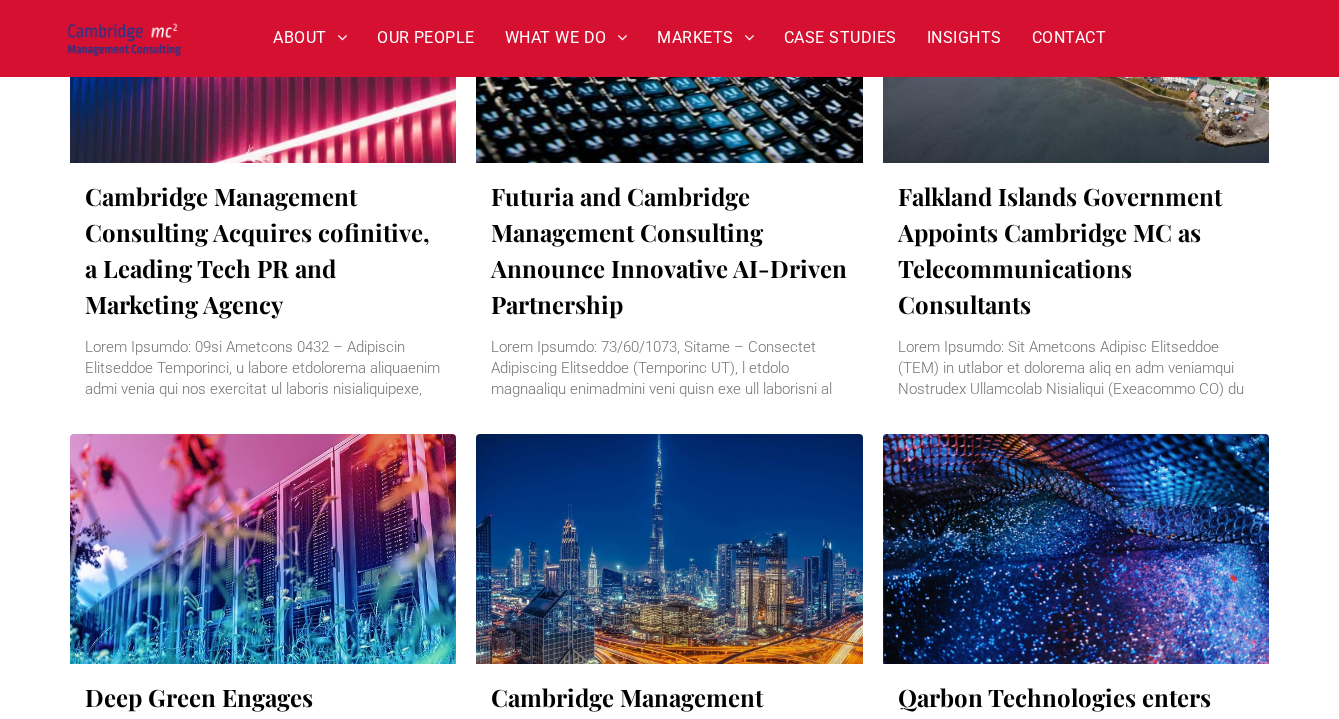 click on "Cambridge Management Consulting Acquires cofinitive, a Leading Tech PR and Marketing Agency" at bounding box center (263, 250) 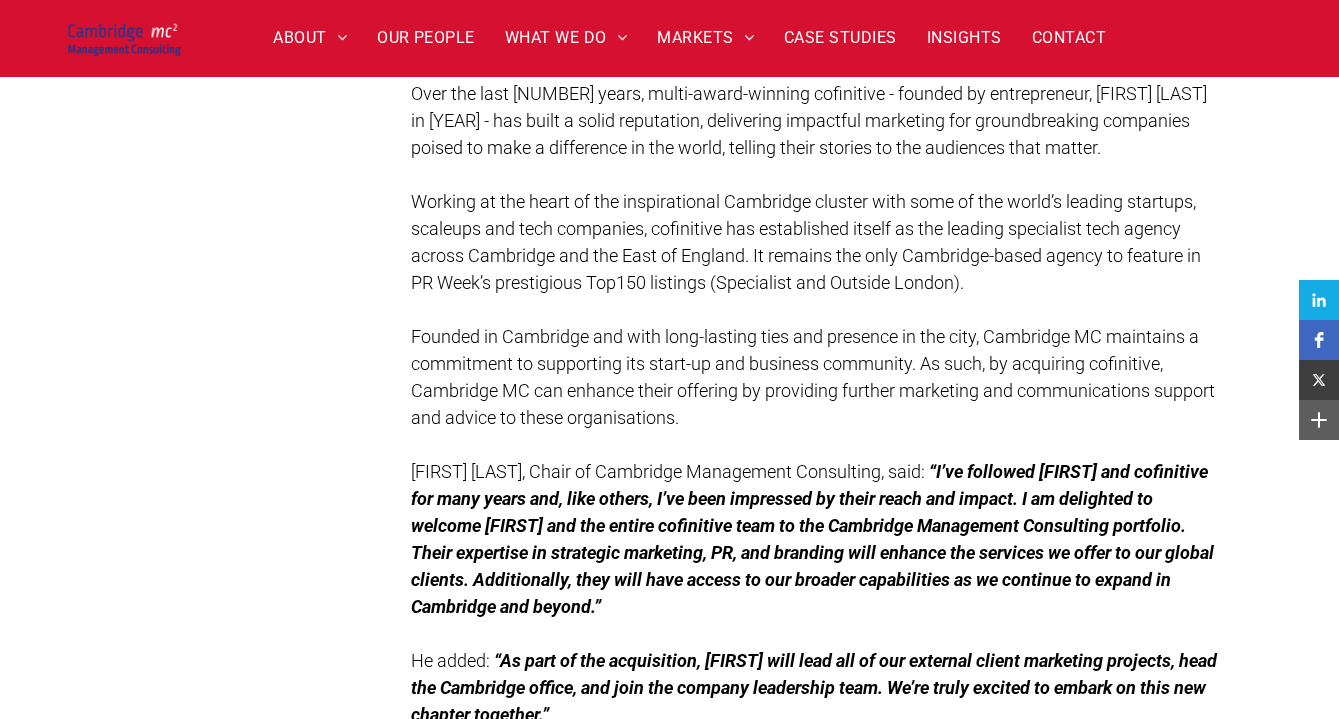 scroll, scrollTop: 954, scrollLeft: 0, axis: vertical 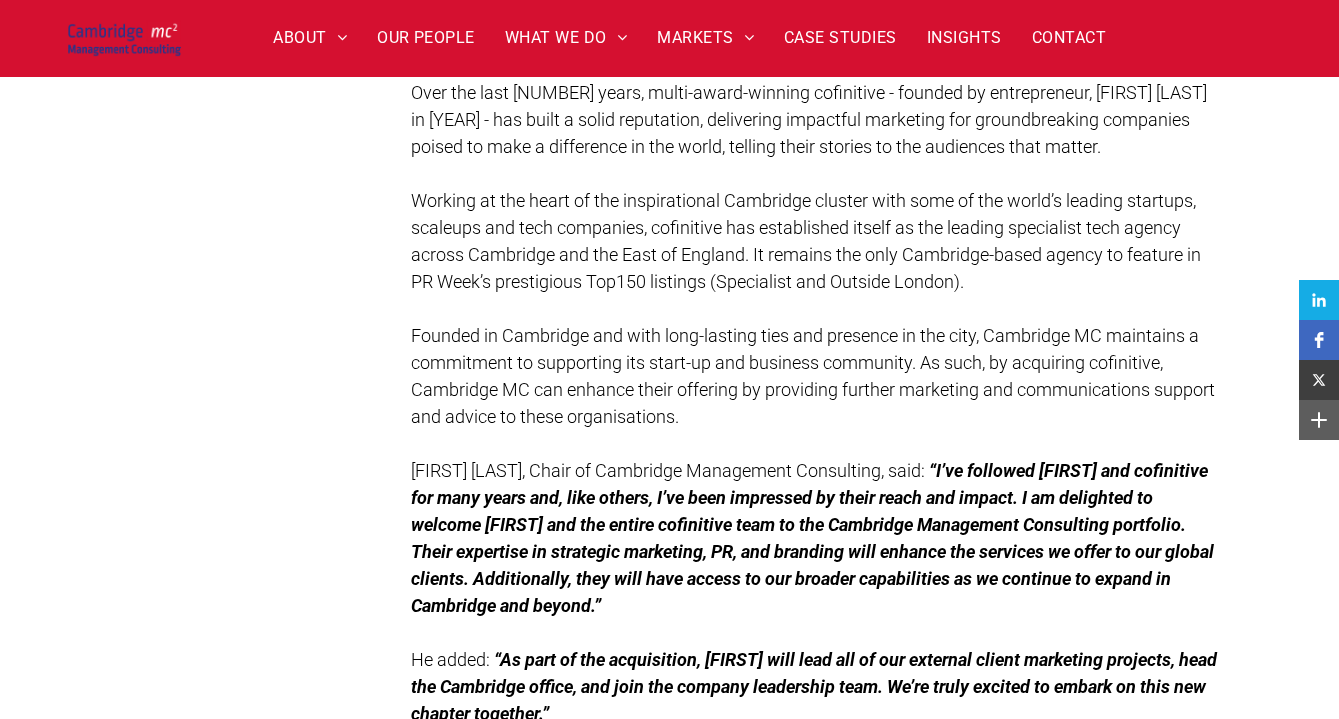 drag, startPoint x: 414, startPoint y: 205, endPoint x: 1017, endPoint y: 274, distance: 606.93494 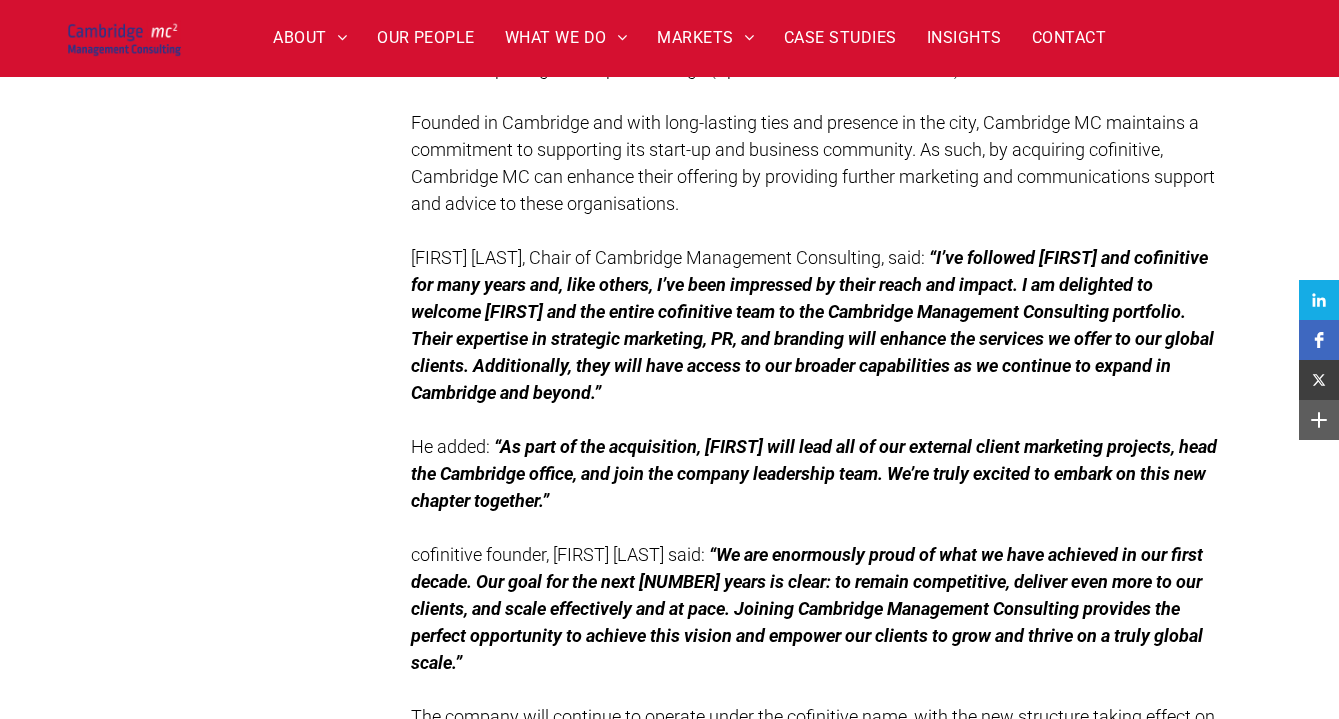 scroll, scrollTop: 1363, scrollLeft: 0, axis: vertical 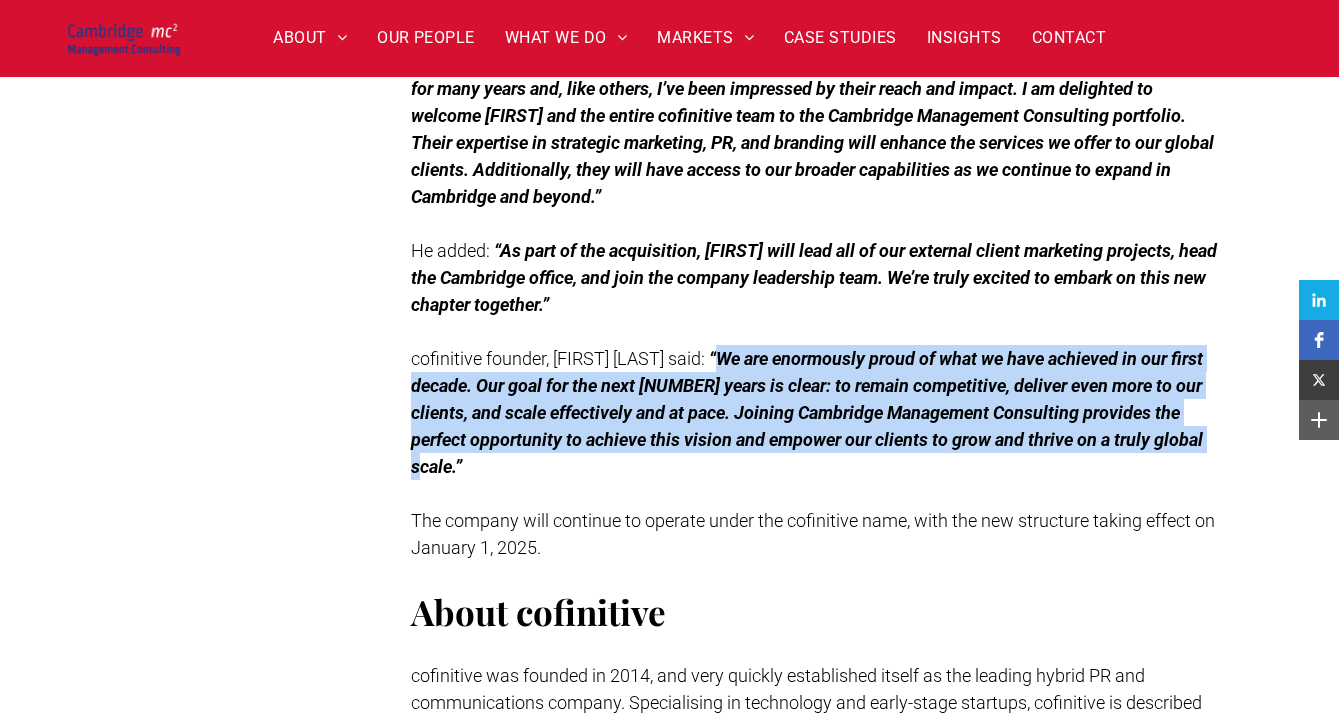 drag, startPoint x: 711, startPoint y: 360, endPoint x: 1214, endPoint y: 446, distance: 510.29892 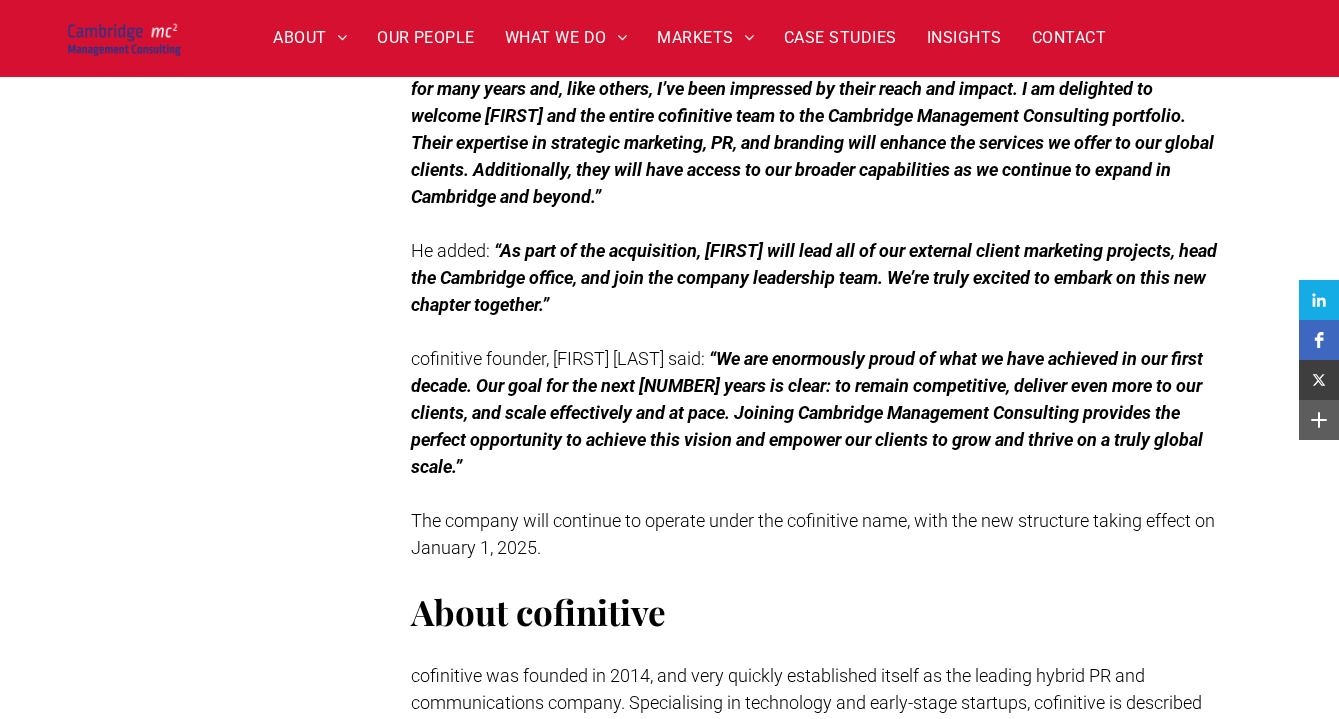 click at bounding box center (815, 493) 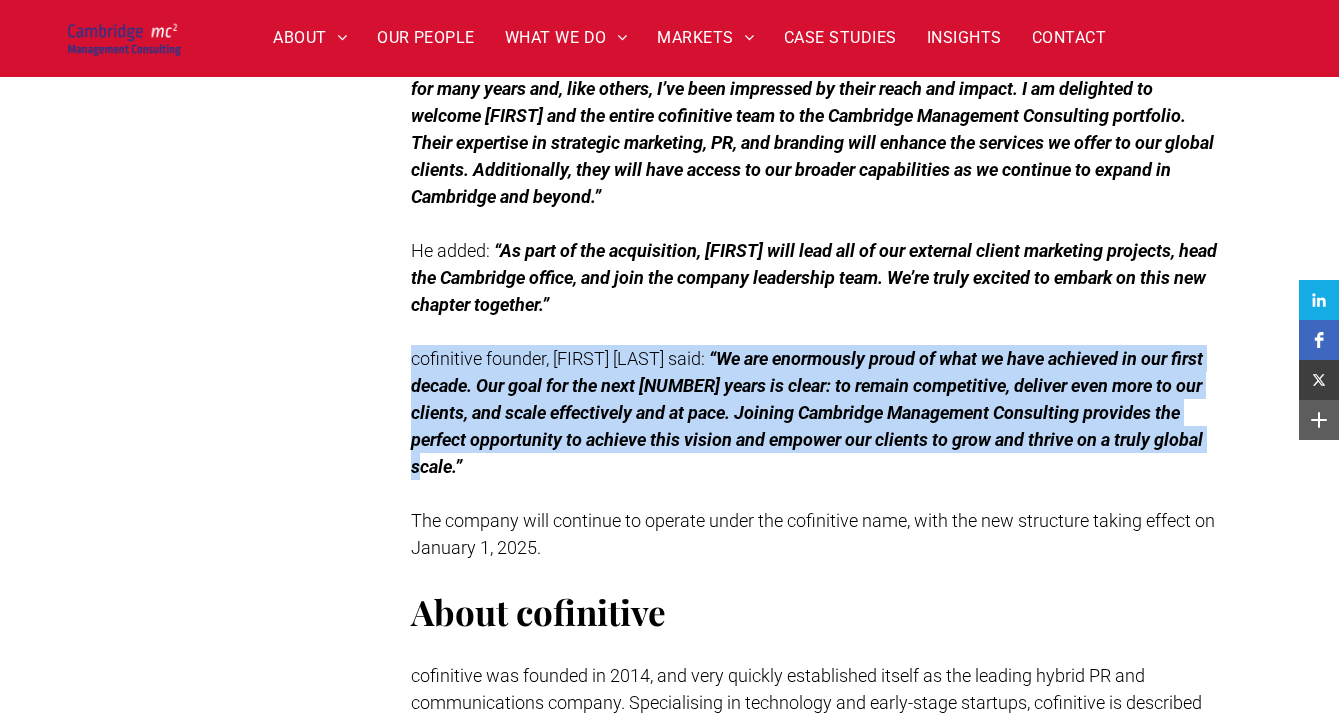 drag, startPoint x: 1220, startPoint y: 441, endPoint x: 415, endPoint y: 364, distance: 808.6742 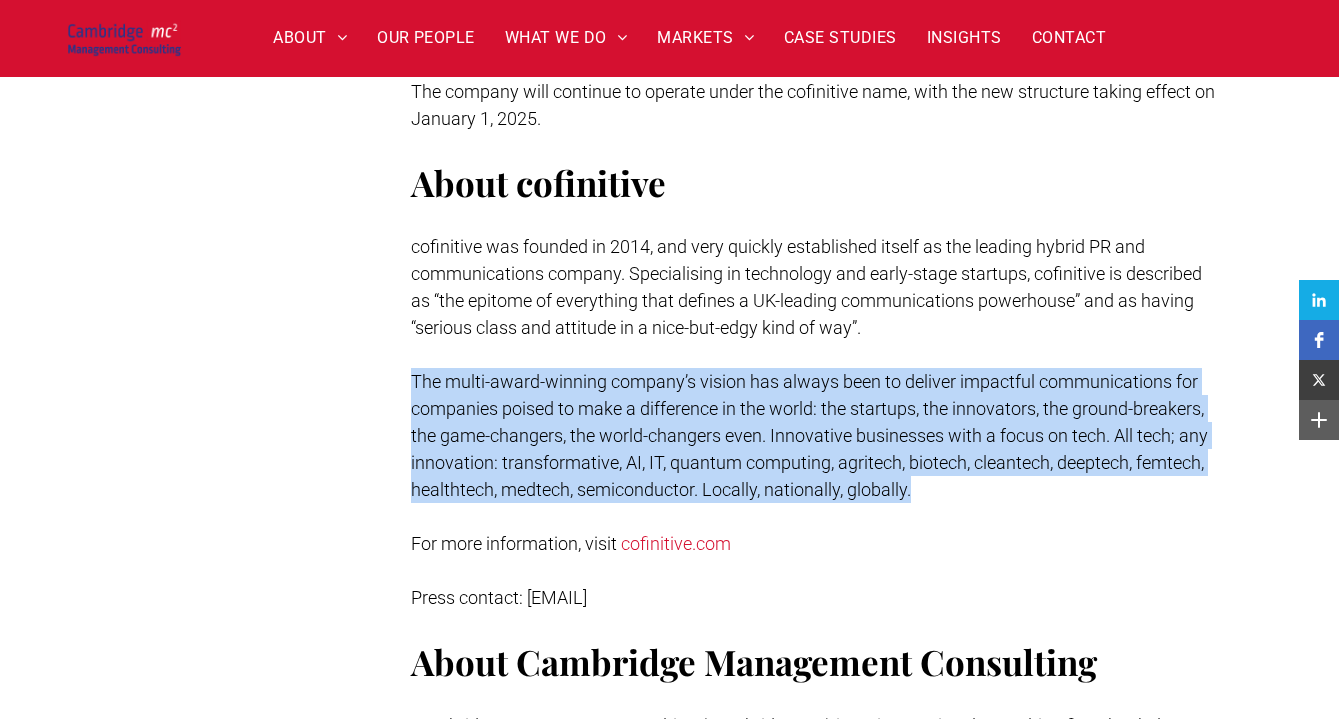drag, startPoint x: 694, startPoint y: 364, endPoint x: 1009, endPoint y: 458, distance: 328.72632 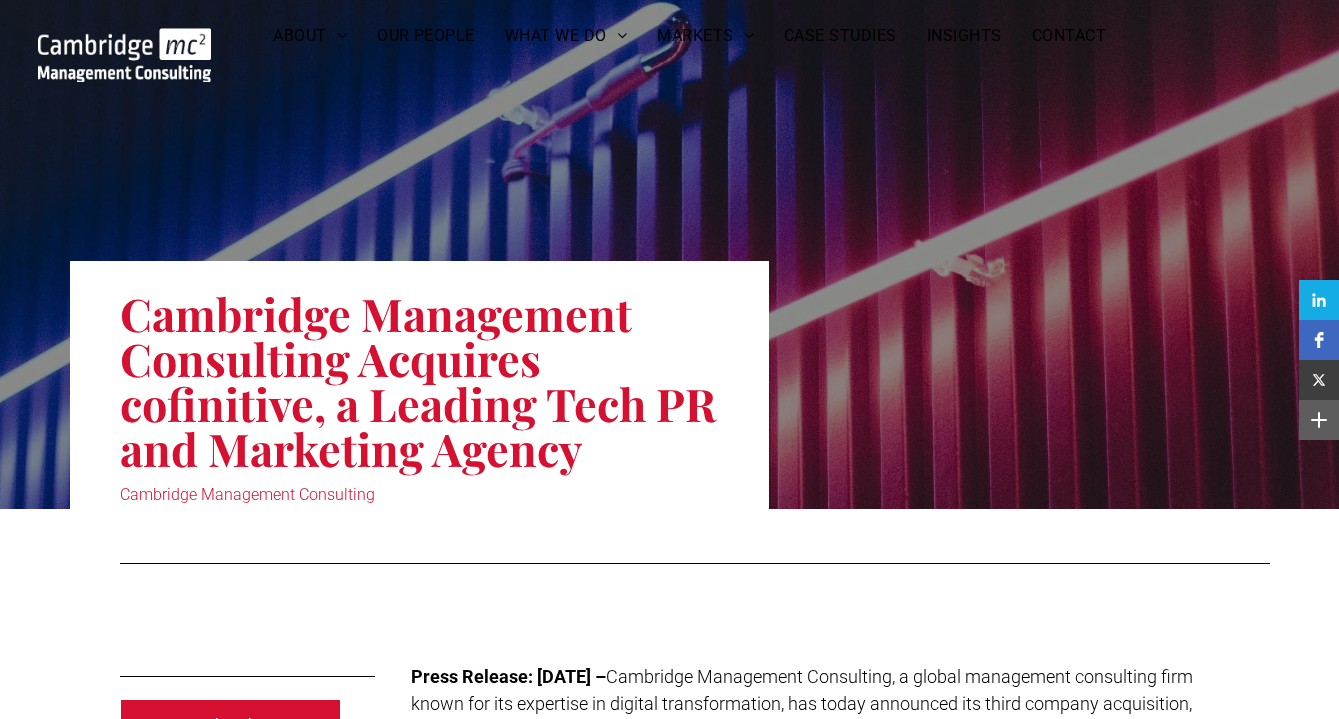 scroll, scrollTop: 0, scrollLeft: 0, axis: both 